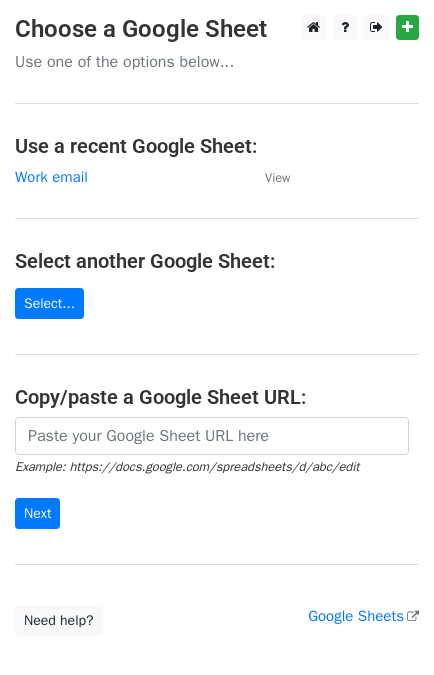 scroll, scrollTop: 0, scrollLeft: 0, axis: both 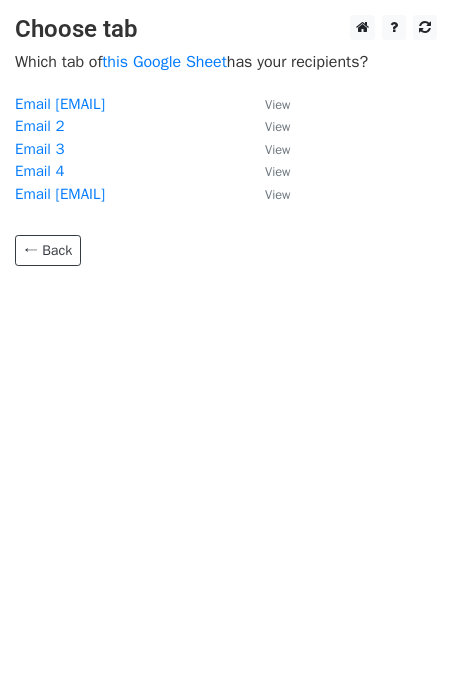 click on "Email [EMAIL]" at bounding box center (60, 104) 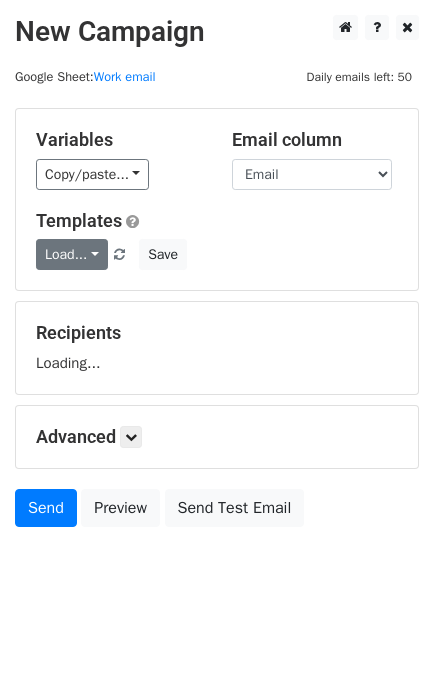 scroll, scrollTop: 0, scrollLeft: 0, axis: both 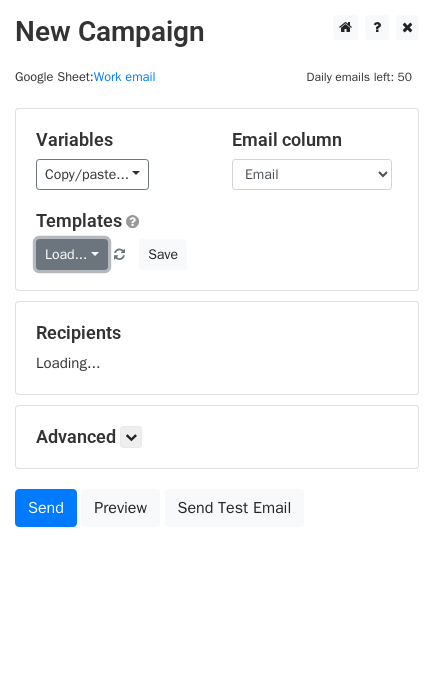 click on "Load..." at bounding box center [72, 254] 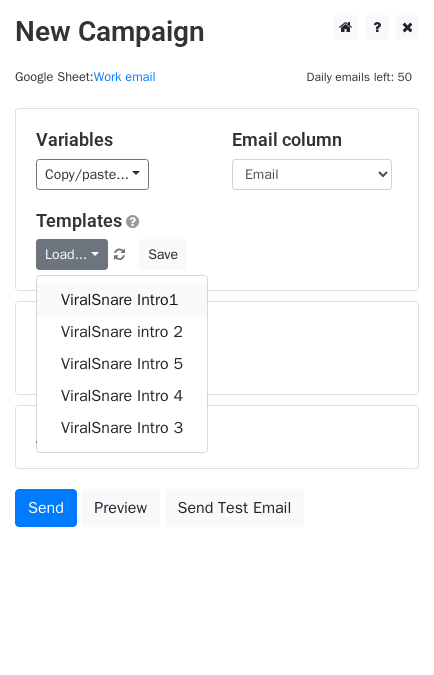 click on "ViralSnare Intro1" at bounding box center (122, 300) 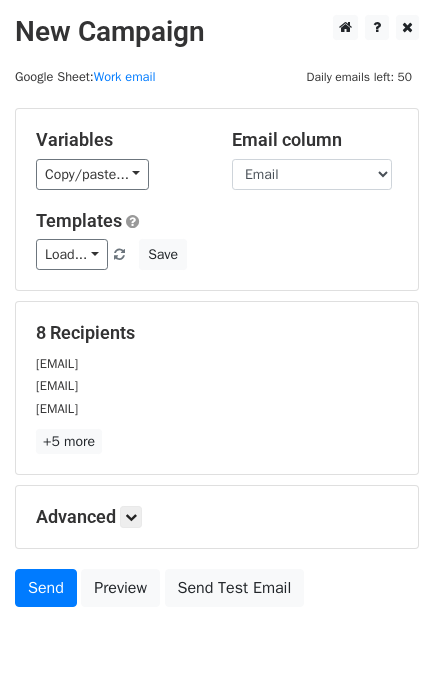 scroll, scrollTop: 98, scrollLeft: 0, axis: vertical 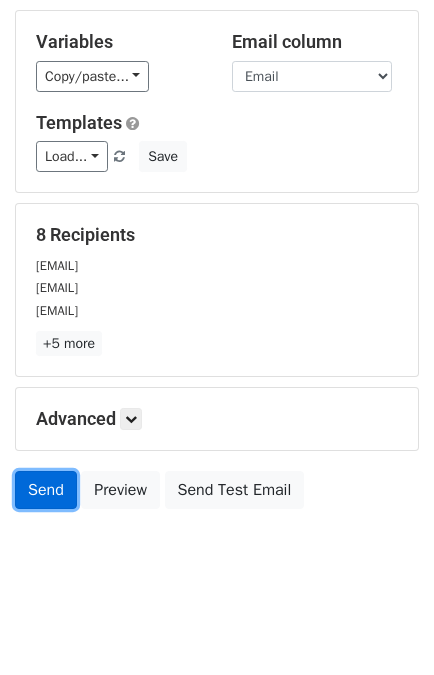 click on "Send" at bounding box center [46, 490] 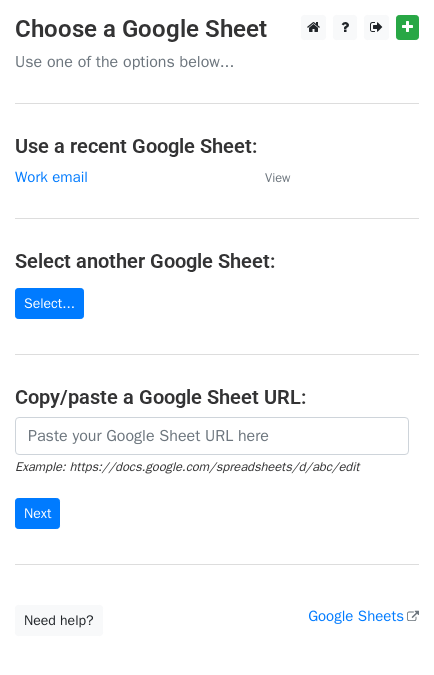 scroll, scrollTop: 0, scrollLeft: 0, axis: both 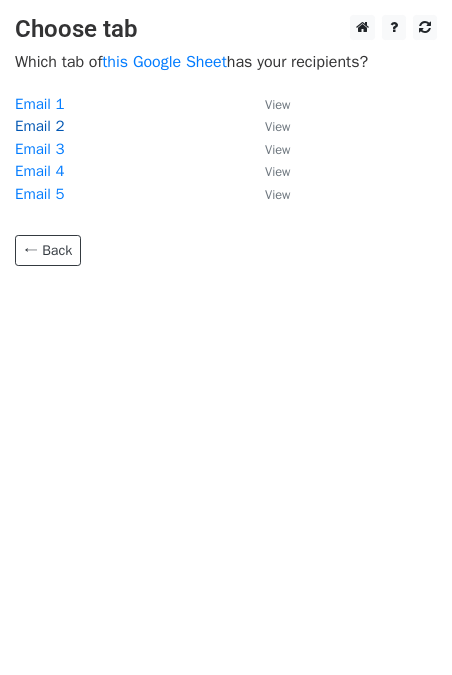 click on "Email 2" at bounding box center [39, 126] 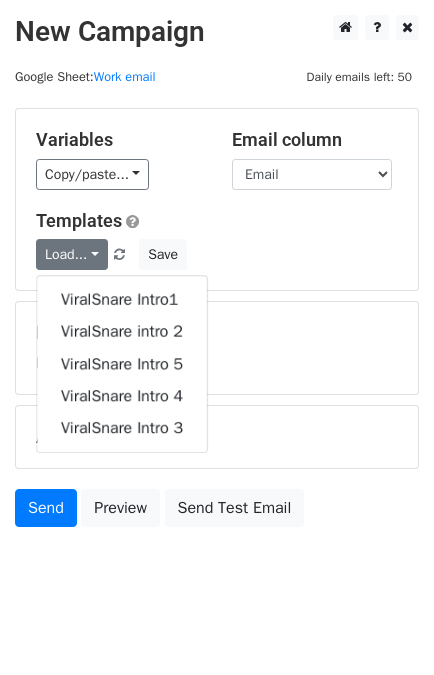 scroll, scrollTop: 0, scrollLeft: 0, axis: both 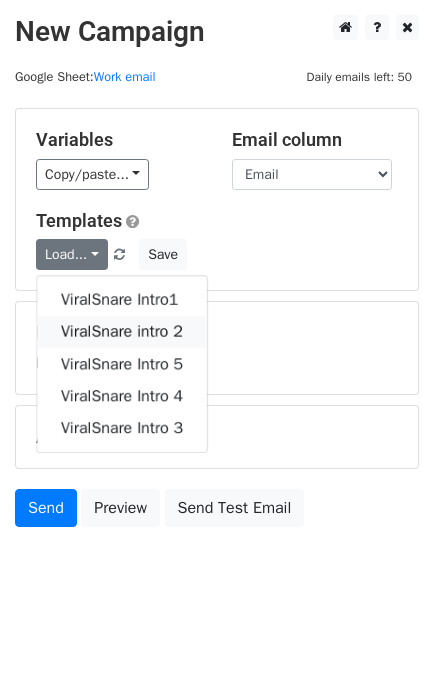 click on "ViralSnare intro 2" at bounding box center (122, 332) 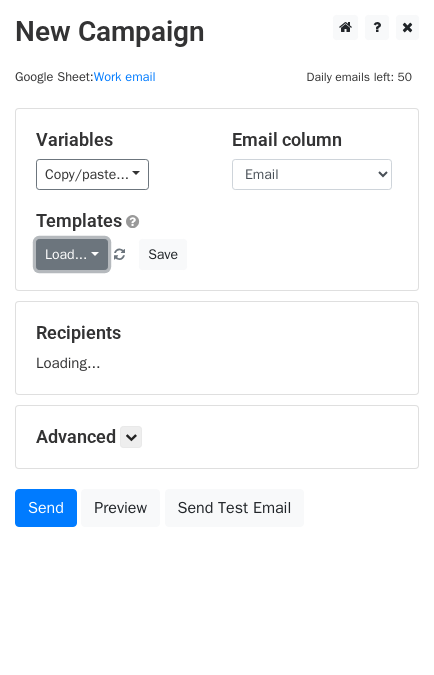 click on "Load..." at bounding box center [72, 254] 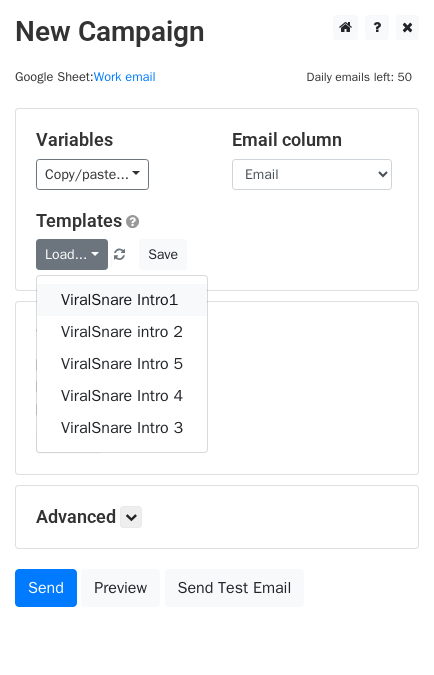 click on "ViralSnare Intro1" at bounding box center [122, 300] 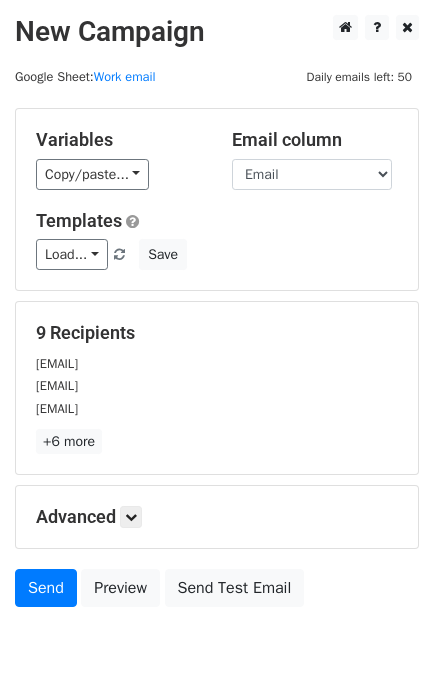 scroll, scrollTop: 98, scrollLeft: 0, axis: vertical 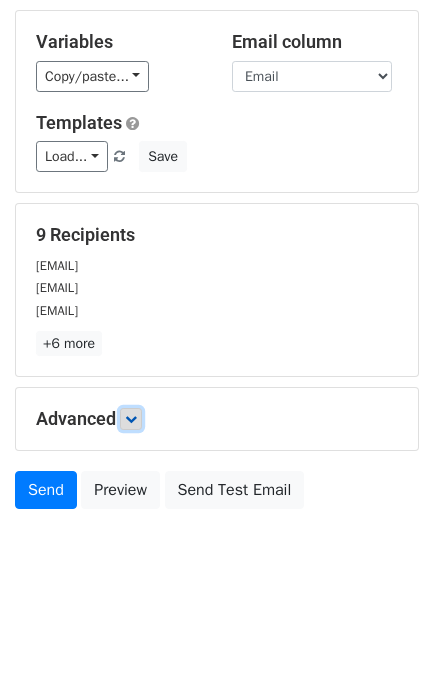 click at bounding box center [131, 419] 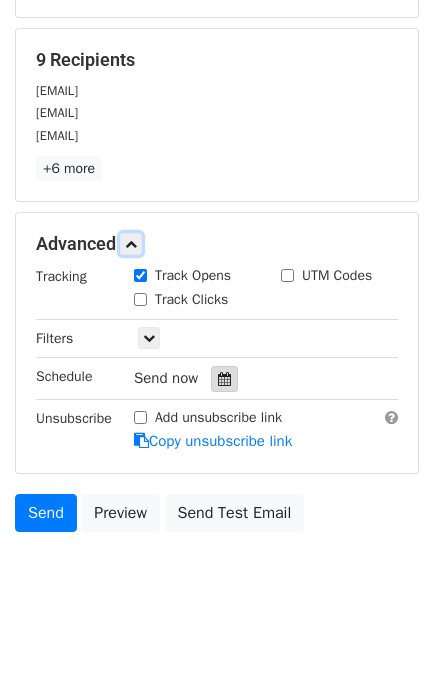 scroll, scrollTop: 274, scrollLeft: 0, axis: vertical 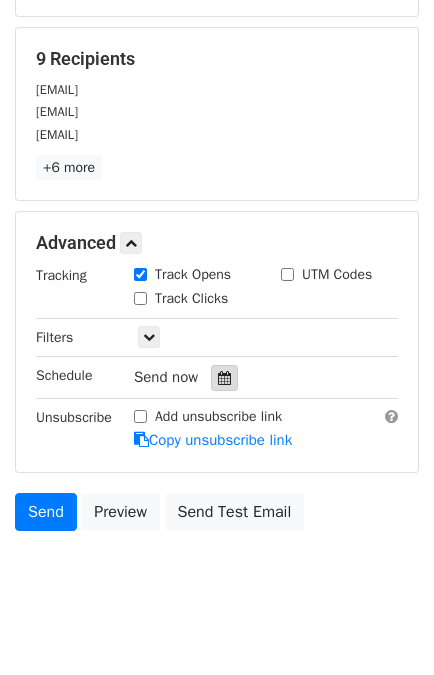 click at bounding box center [224, 378] 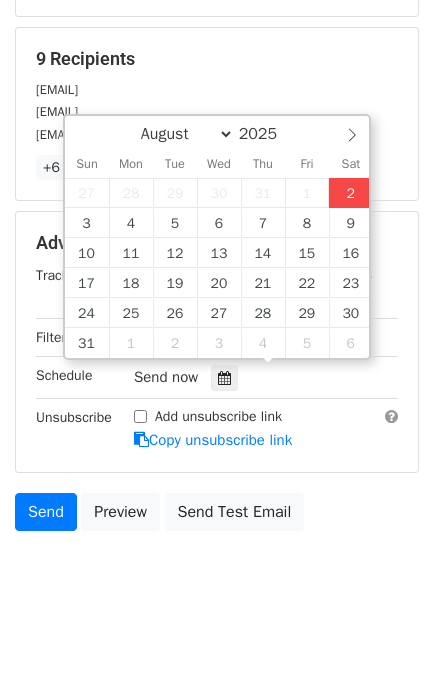 type on "[DATE] [TIME]" 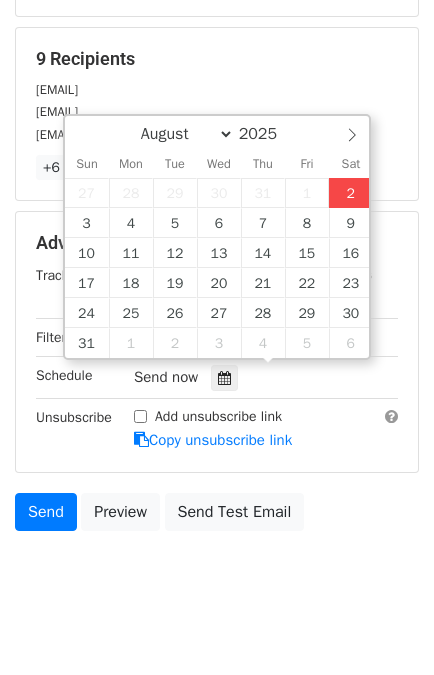 type on "02" 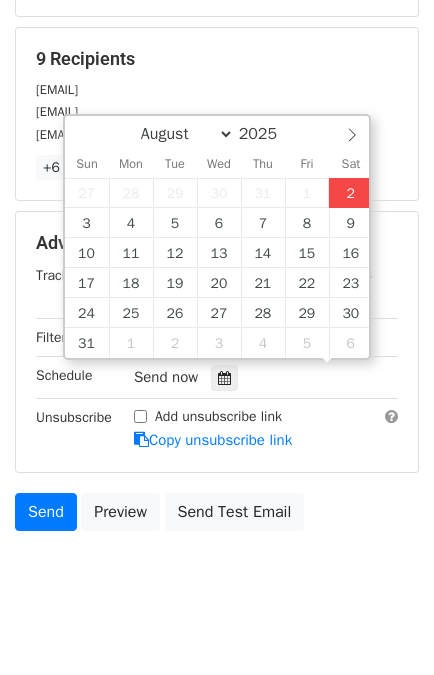 scroll, scrollTop: 0, scrollLeft: 0, axis: both 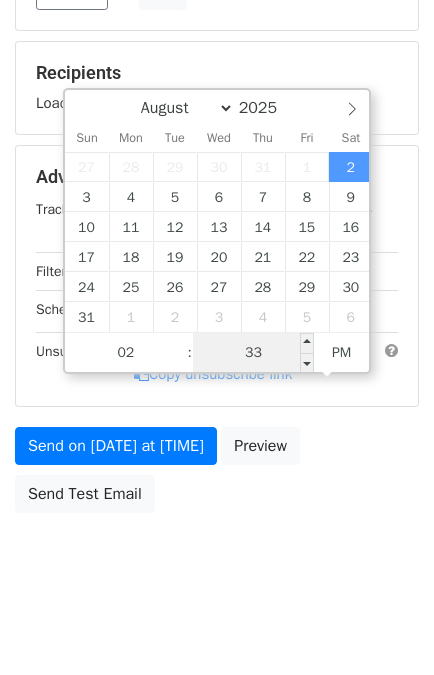 click on "33" at bounding box center [254, 353] 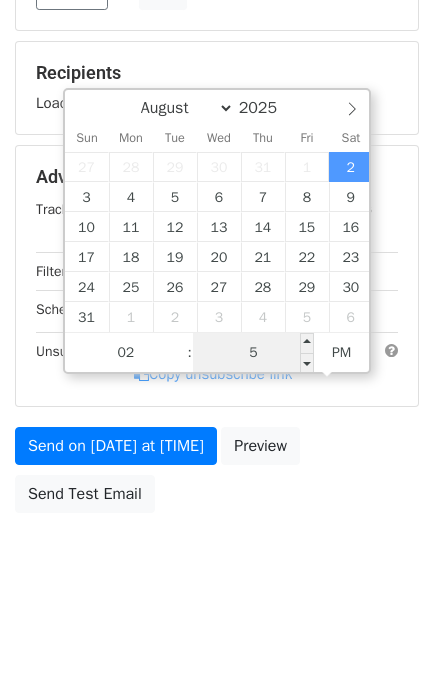 type on "50" 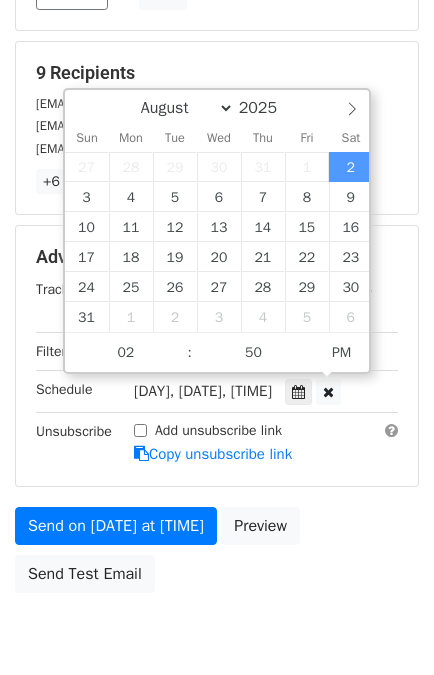 type on "[DATE] [TIME]" 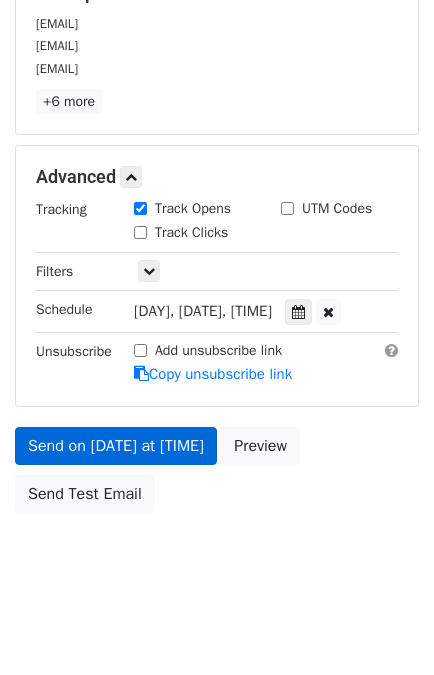 scroll, scrollTop: 260, scrollLeft: 0, axis: vertical 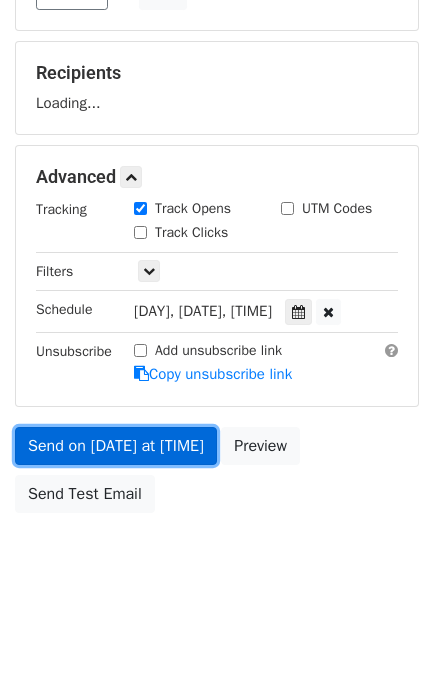 click on "Send on [DATE] at [TIME]" at bounding box center [116, 446] 